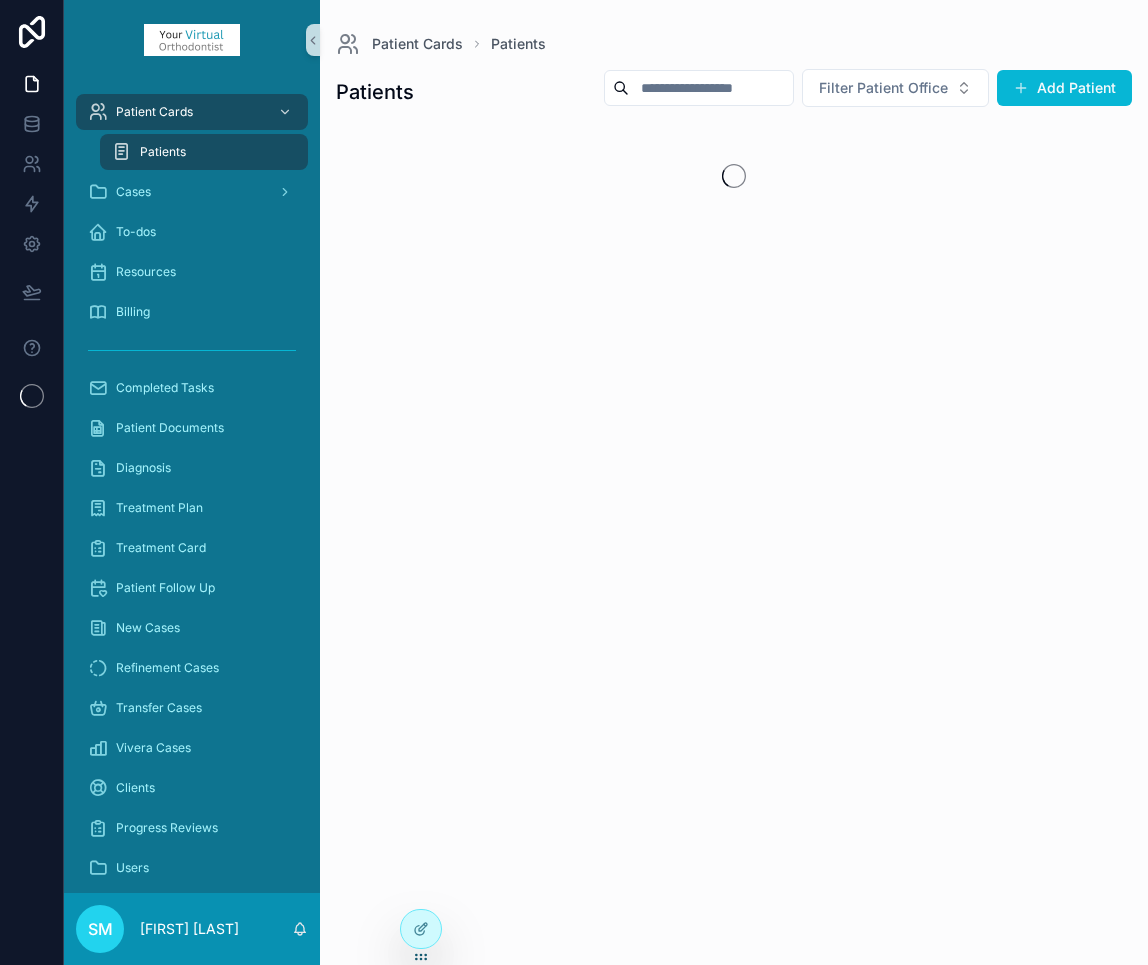 scroll, scrollTop: 0, scrollLeft: 0, axis: both 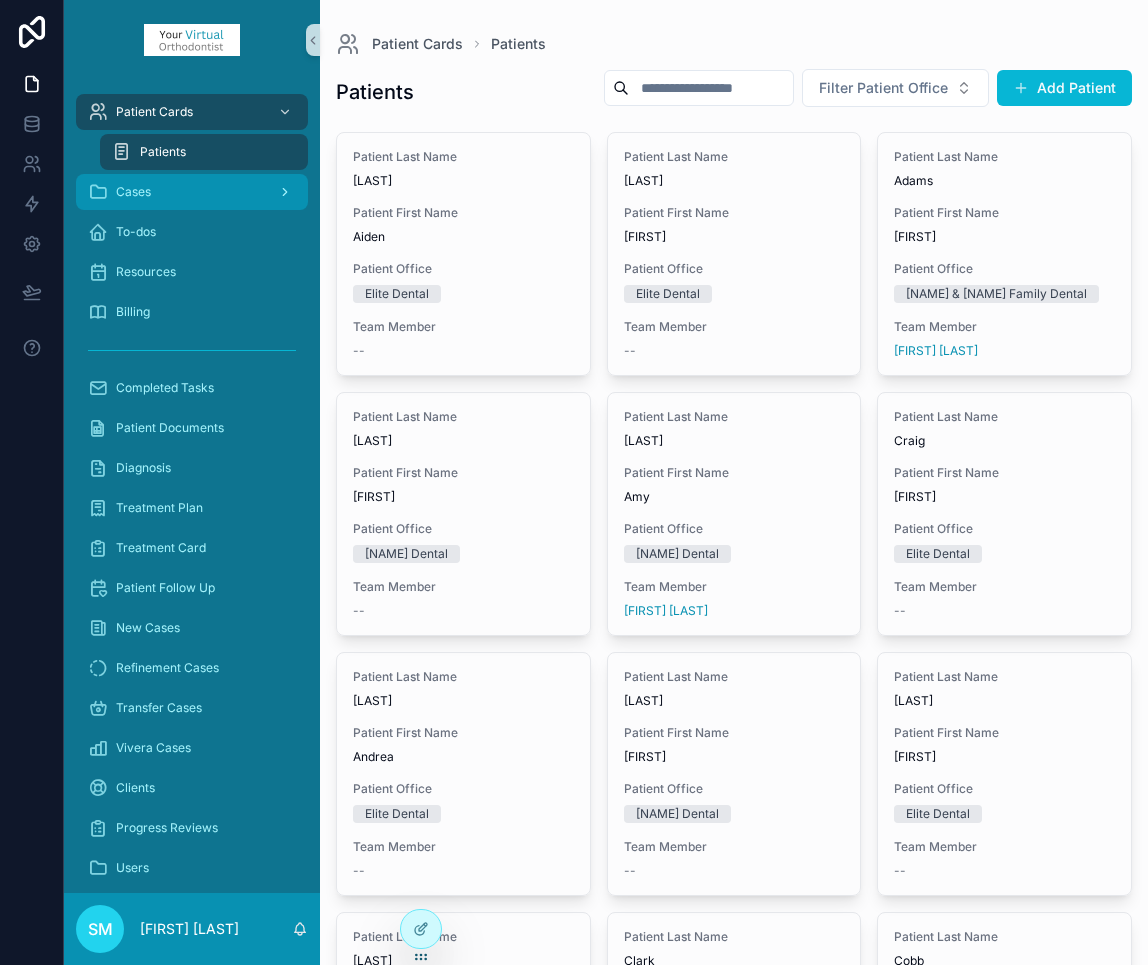 click on "Cases" at bounding box center [133, 192] 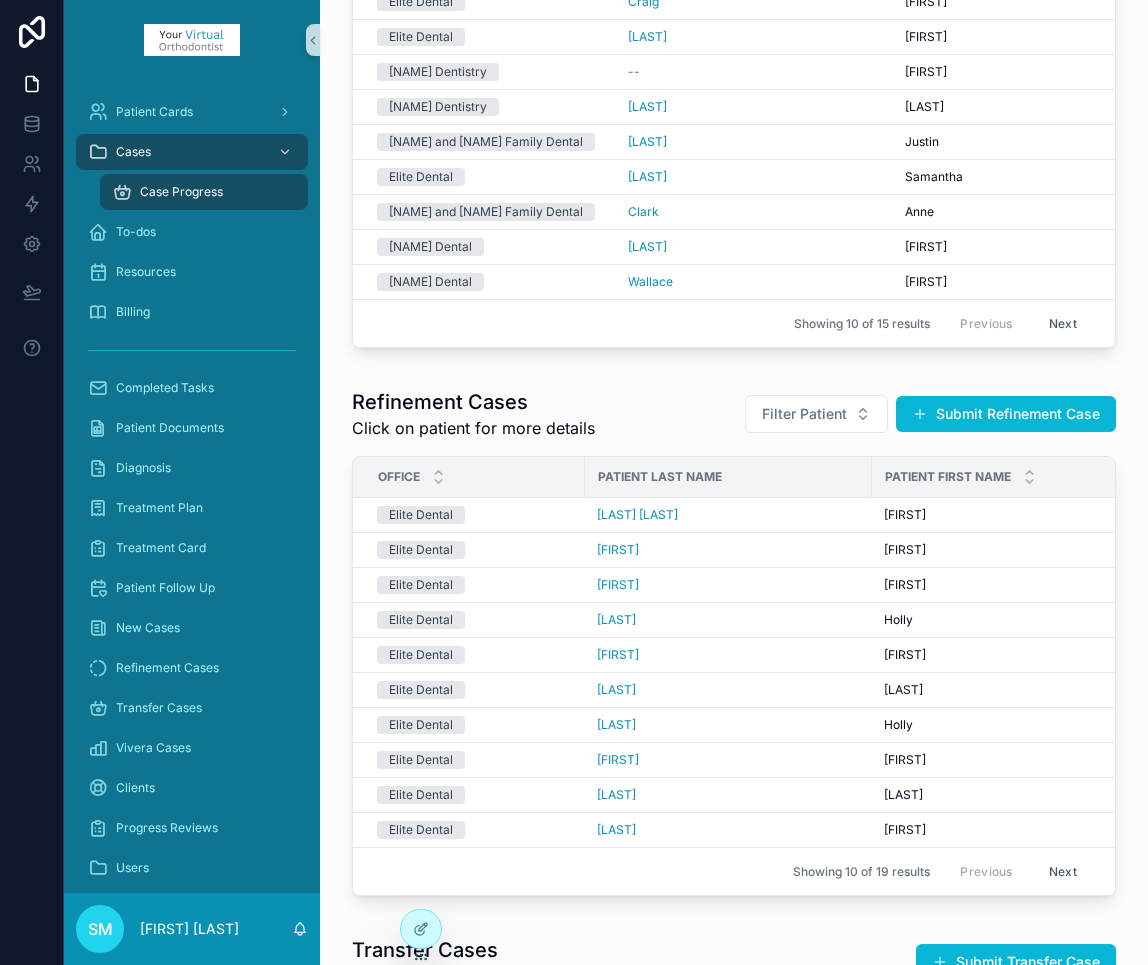 scroll, scrollTop: 250, scrollLeft: 0, axis: vertical 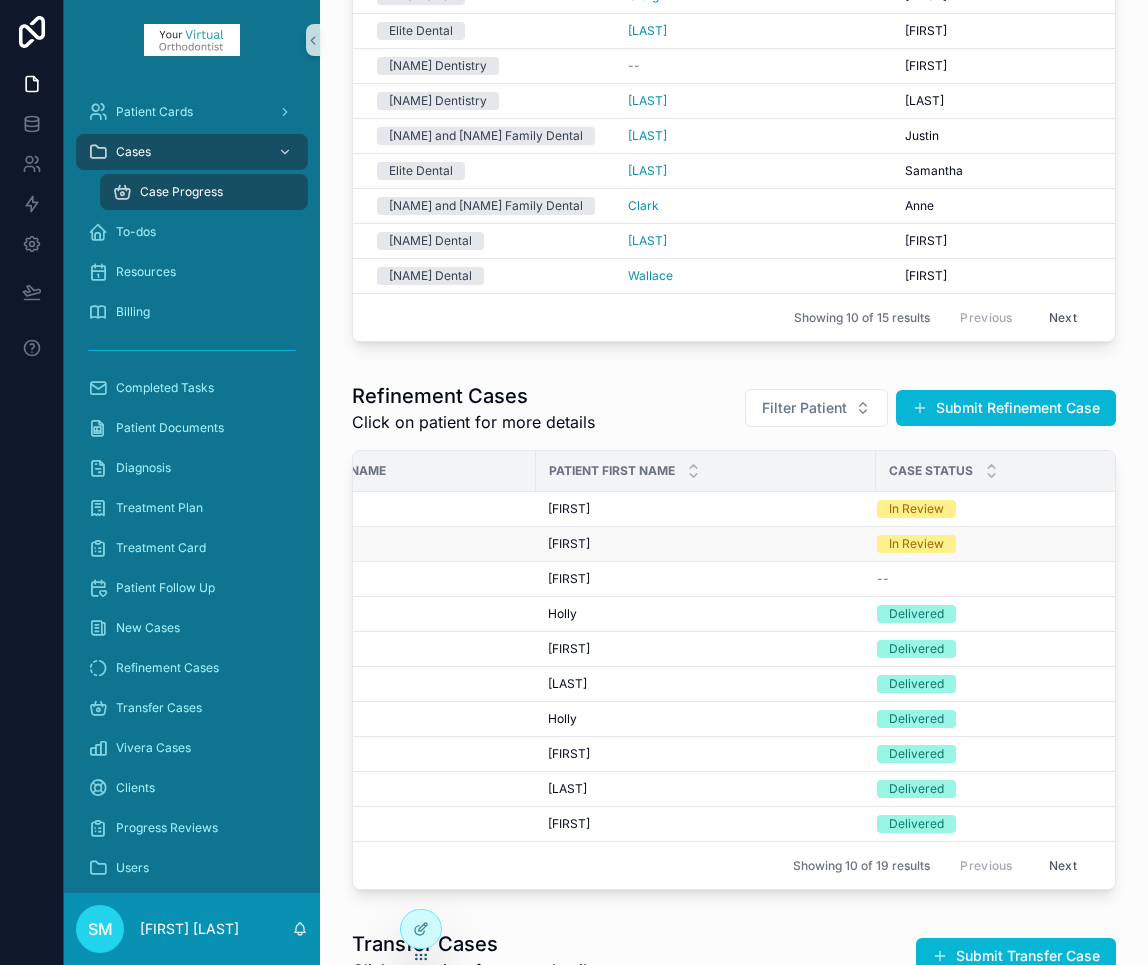 click on "In Review" at bounding box center (916, 544) 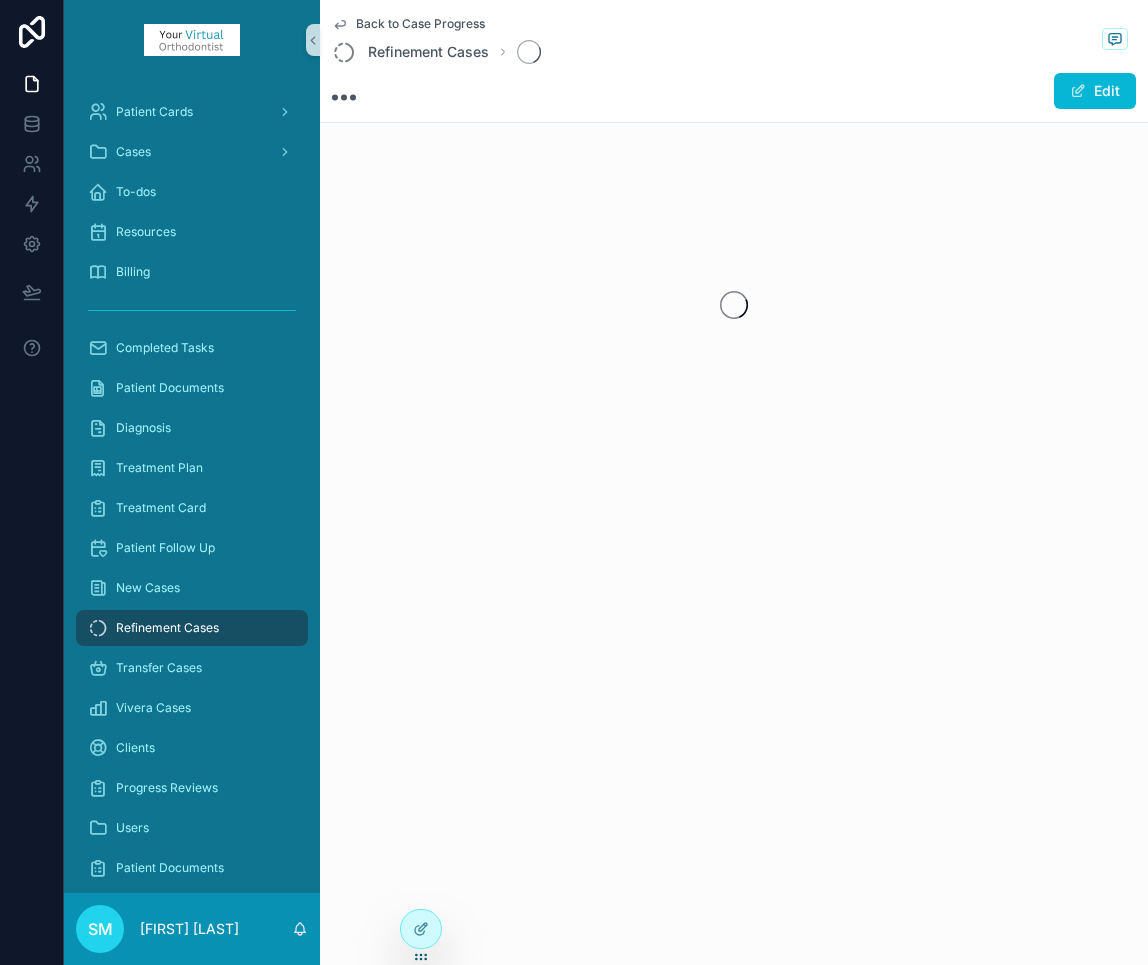 scroll, scrollTop: 0, scrollLeft: 0, axis: both 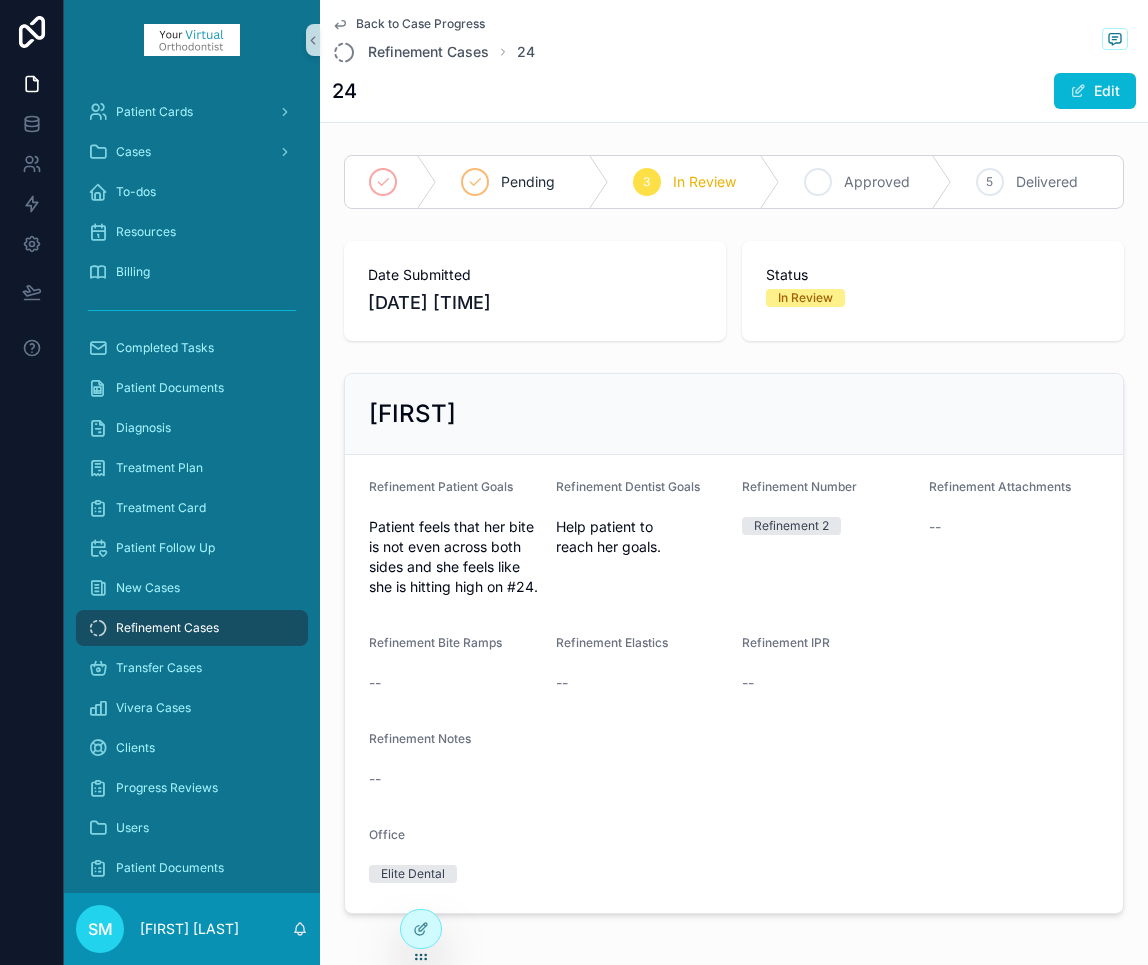 click 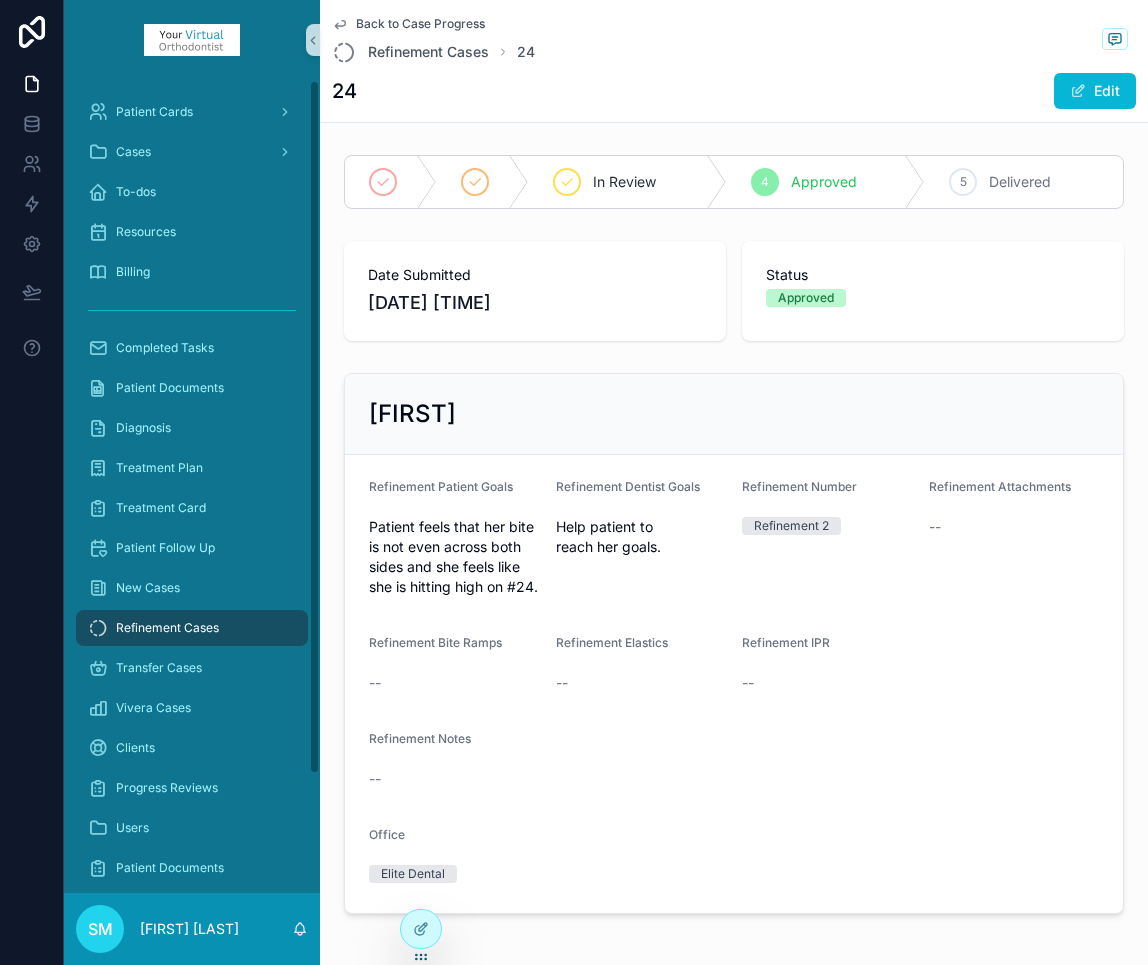 click on "7/29/2025 3:40 PM [FIRST] Refinement Patient Goals Patient feels that her bite is not even across both sides and she feels like she is hitting high on #24. Refinement Dentist Goals Help patient to reach her goals. Refinement Number Refinement 2 Refinement Attachments -- Refinement Bite Ramps -- Refinement Elastics -- Refinement IPR -- Refinement Notes -- Office [NAME]" at bounding box center [734, 534] 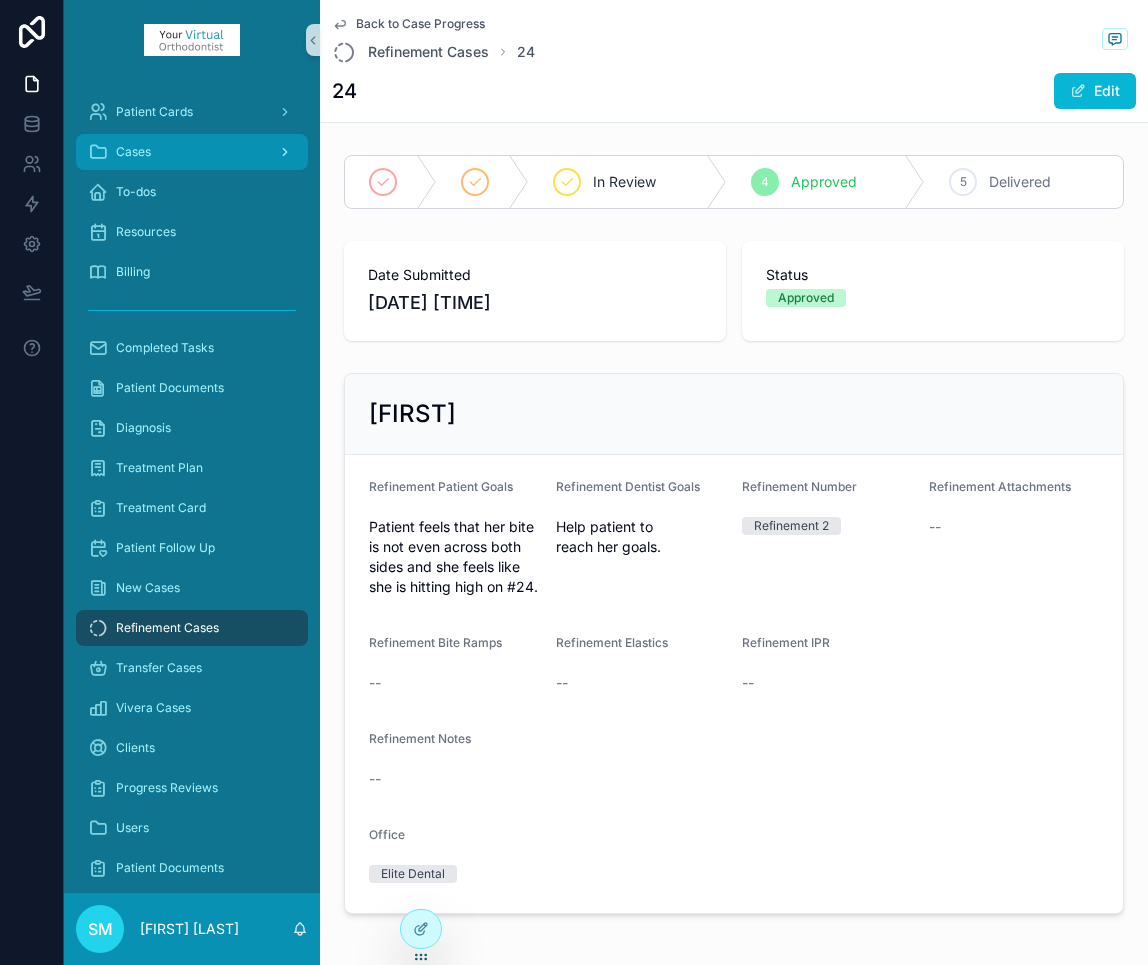 click on "Cases" at bounding box center (133, 152) 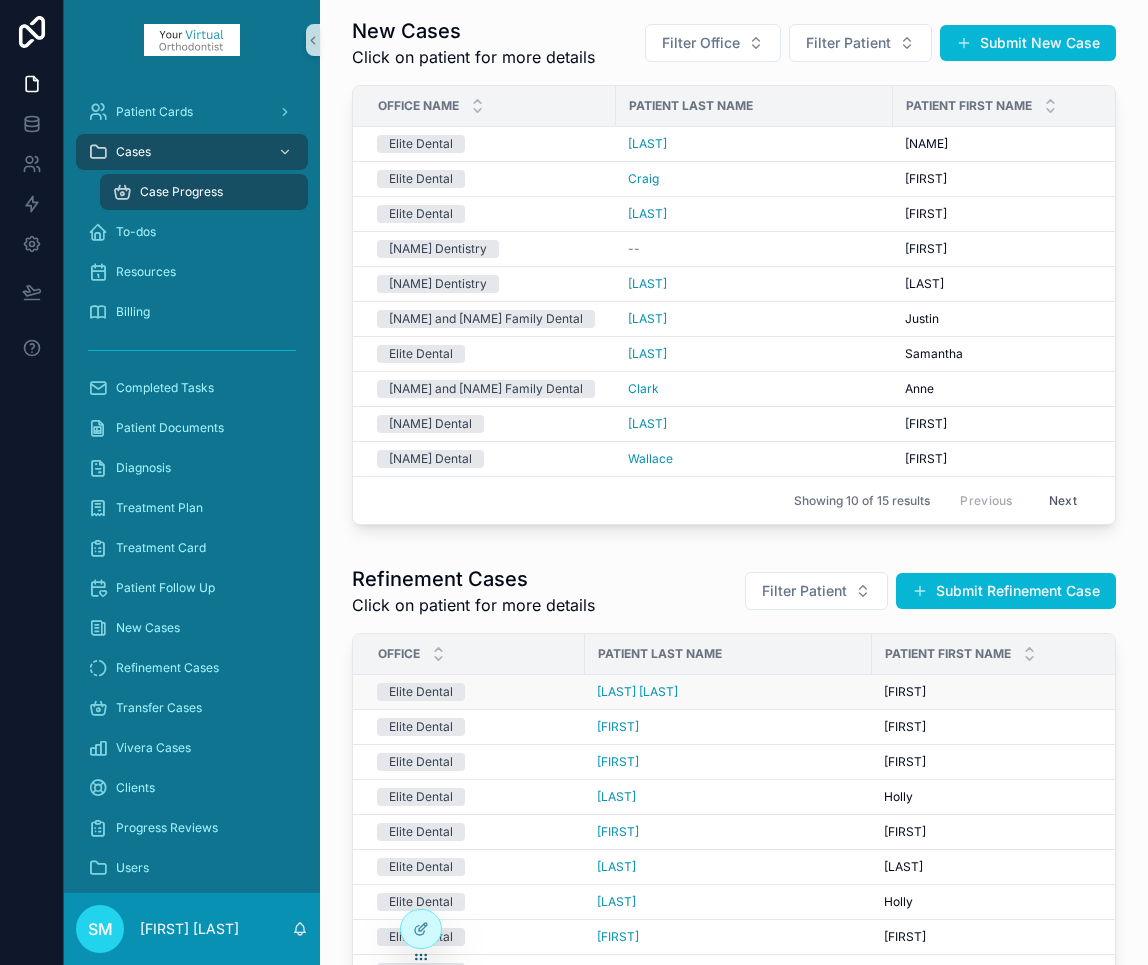 scroll, scrollTop: 0, scrollLeft: 0, axis: both 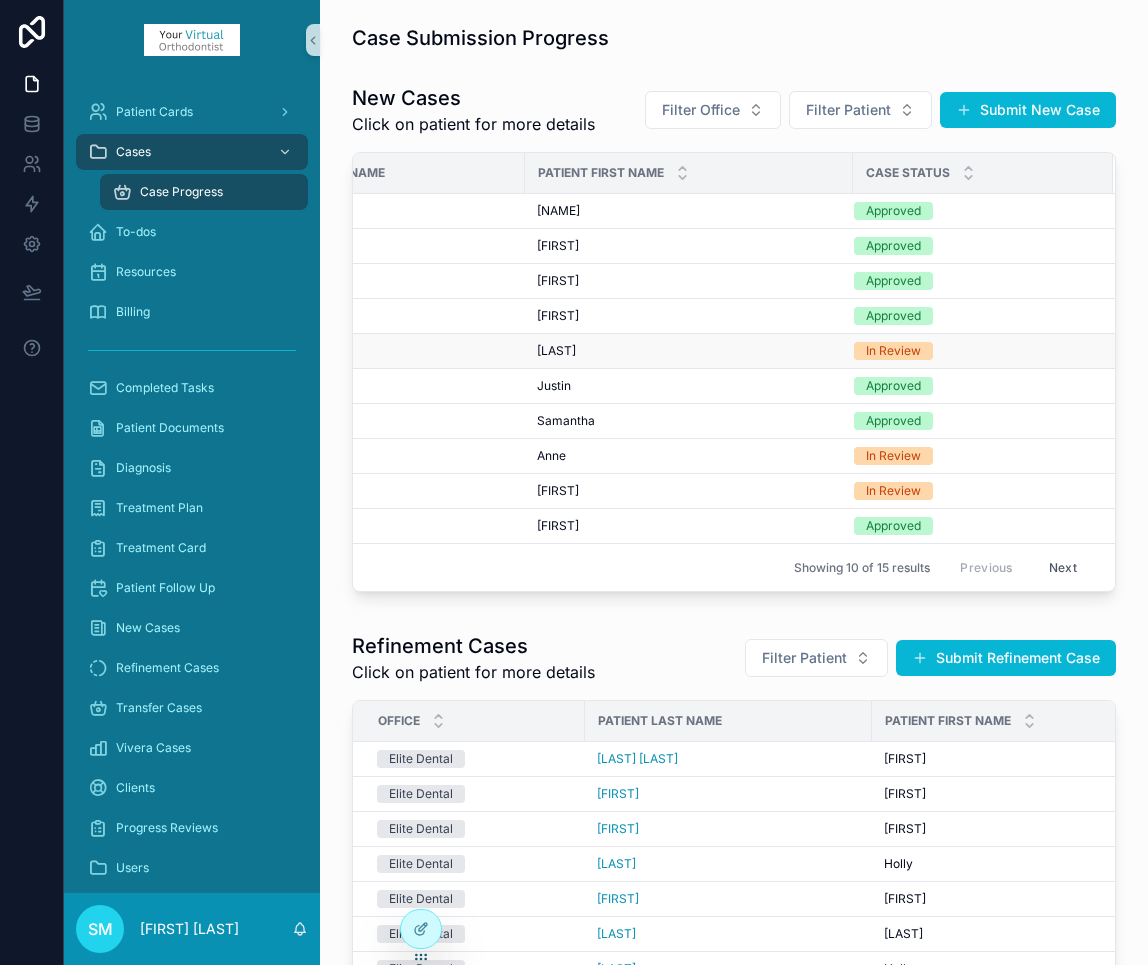 click on "In Review" at bounding box center (893, 351) 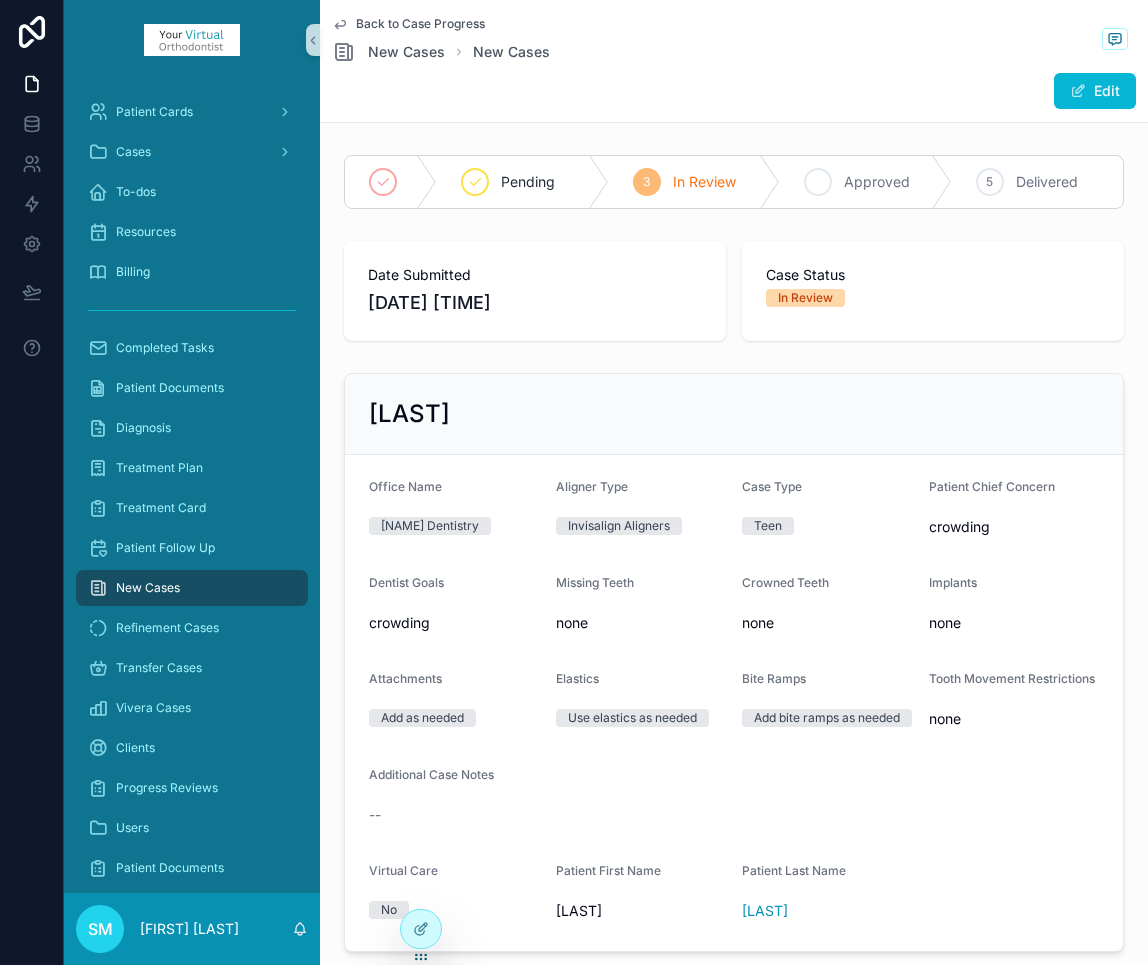 click 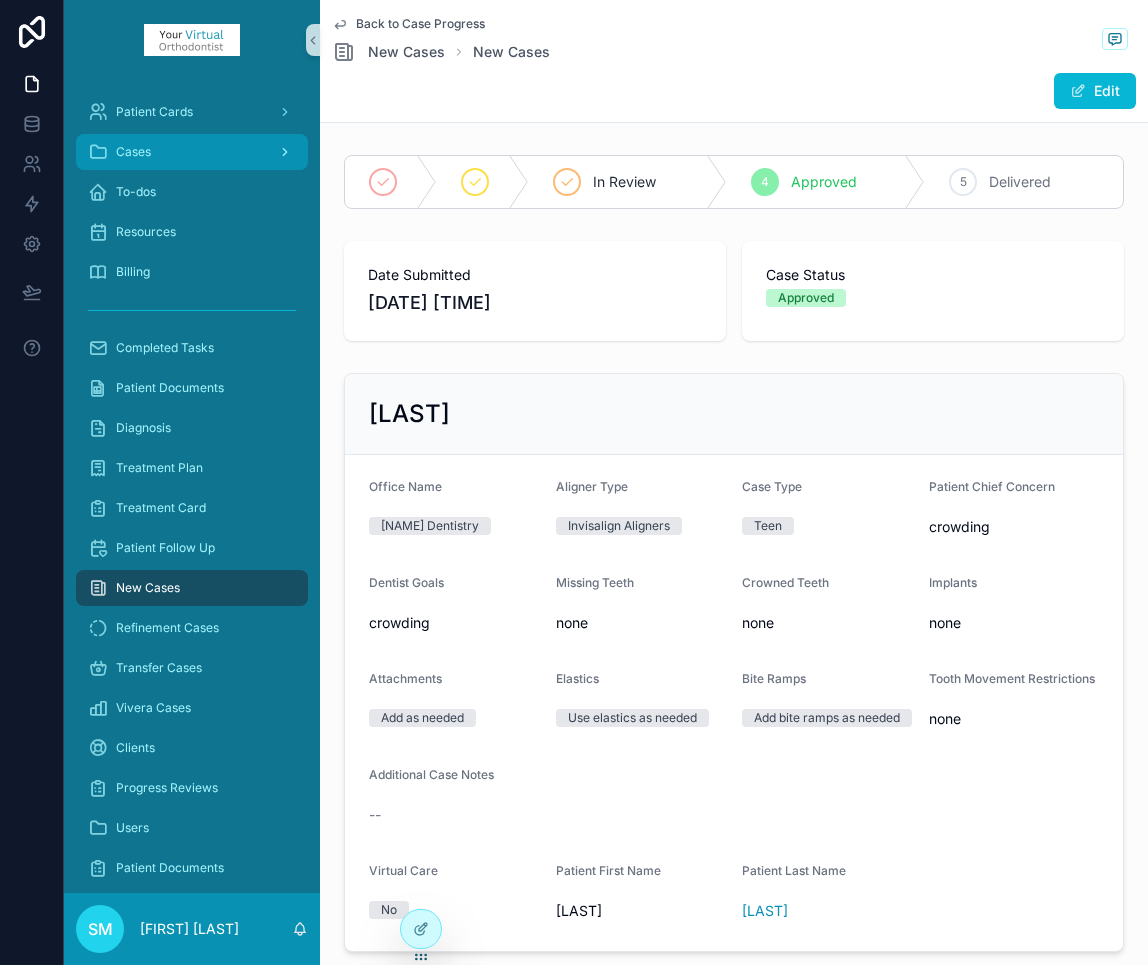 click on "Cases" at bounding box center (133, 152) 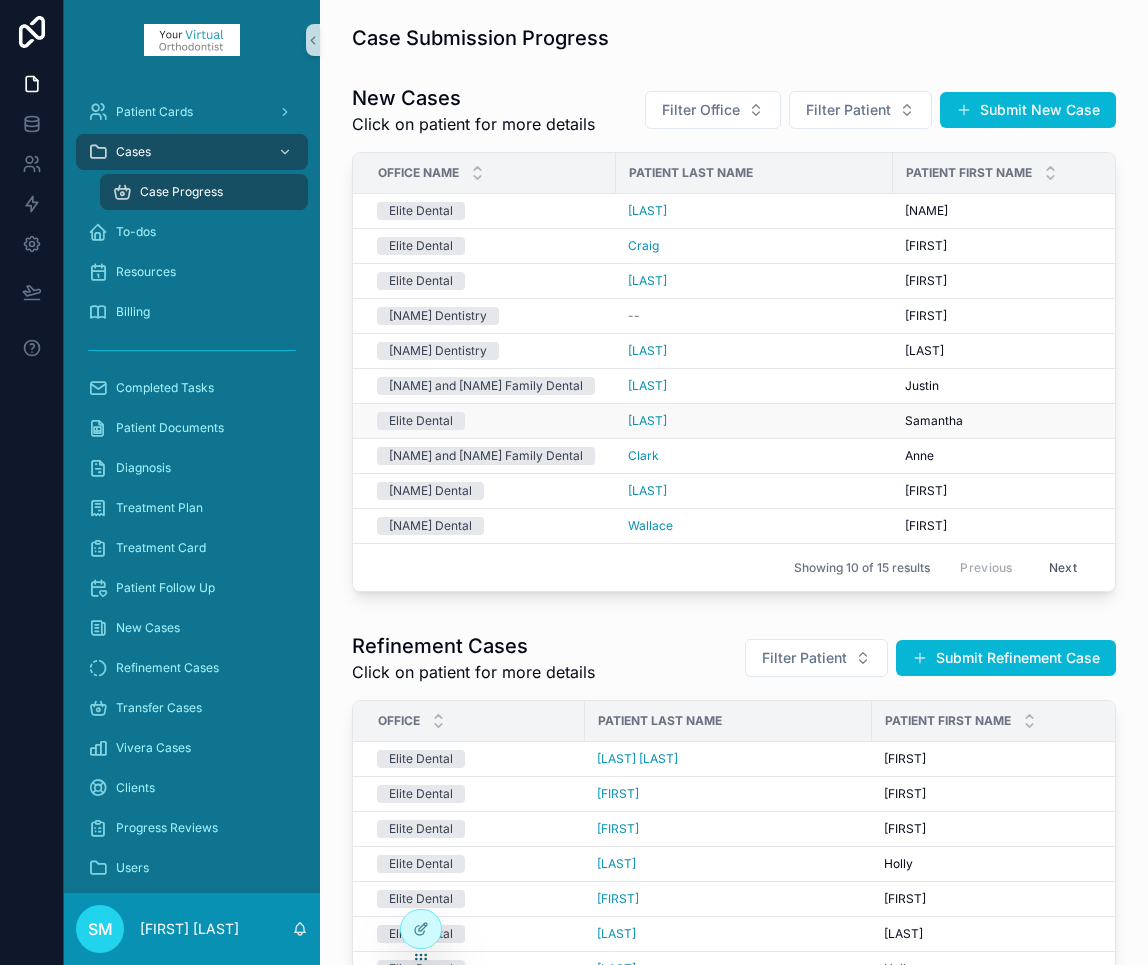 scroll, scrollTop: 1, scrollLeft: 0, axis: vertical 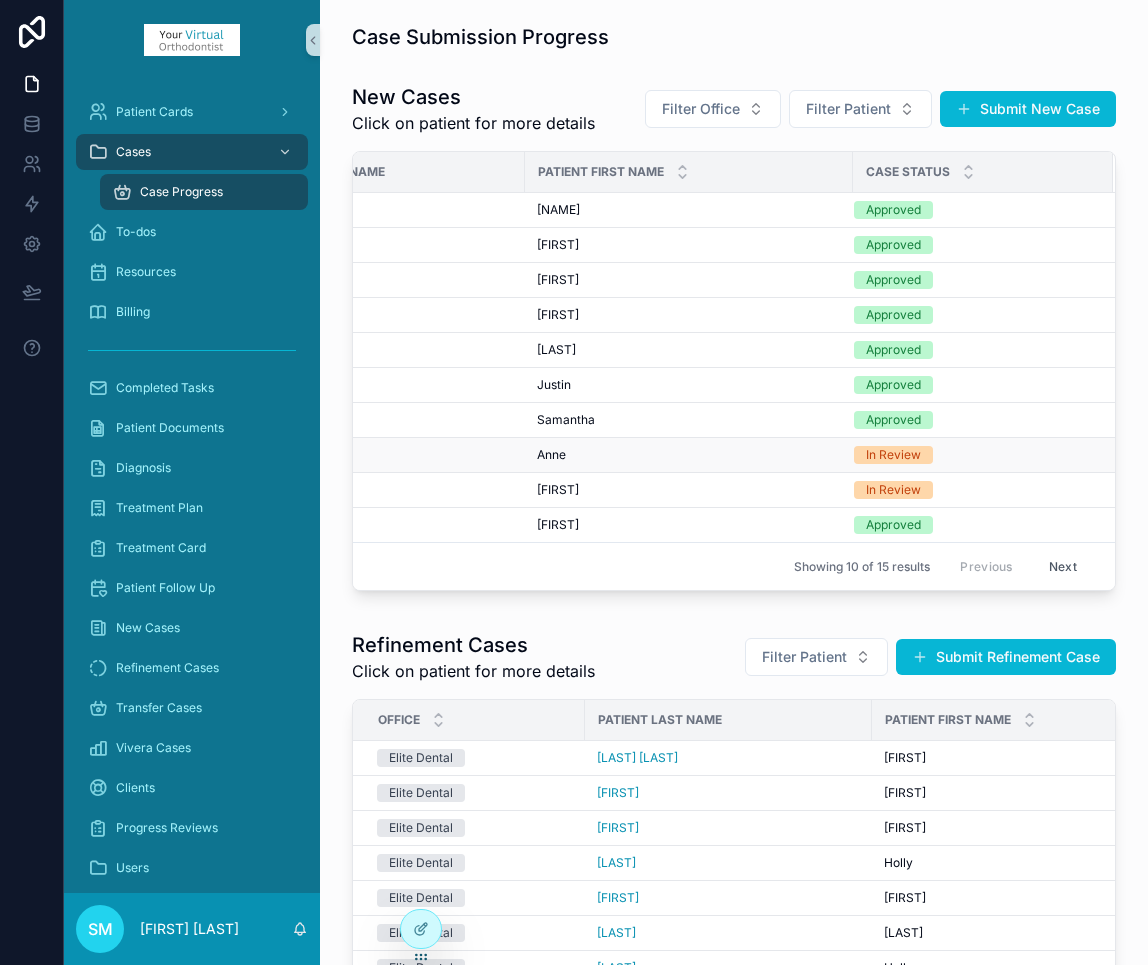 click on "In Review" at bounding box center (893, 455) 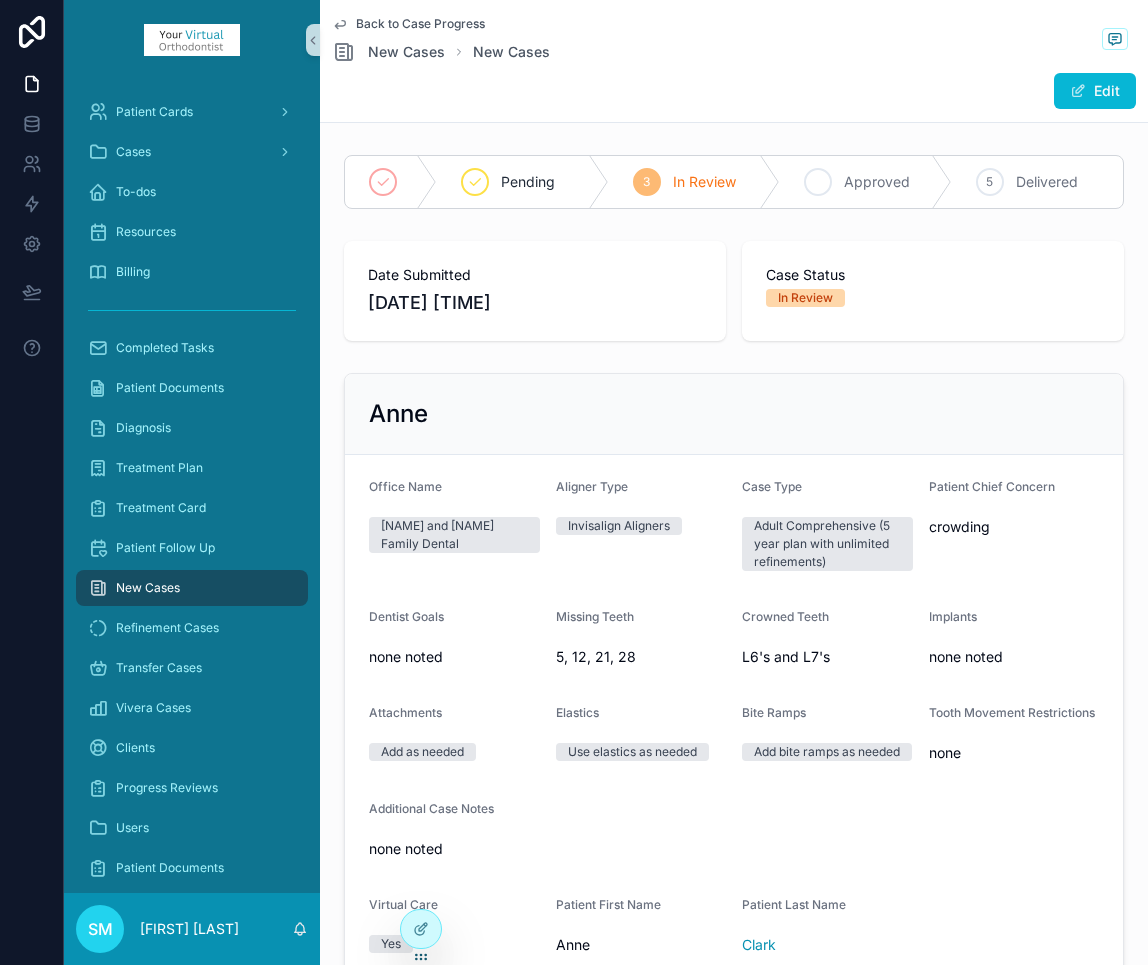 click 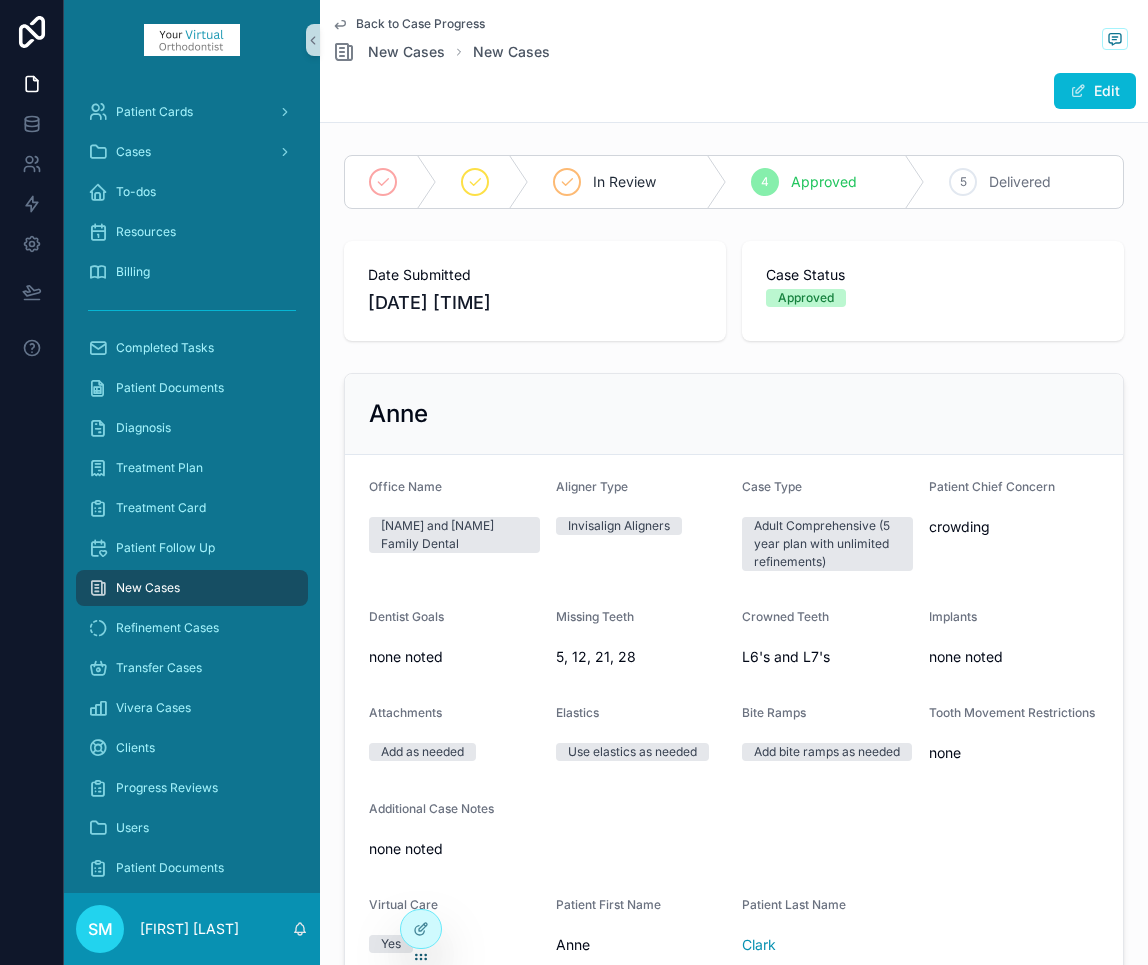 click on "New Cases" at bounding box center [148, 588] 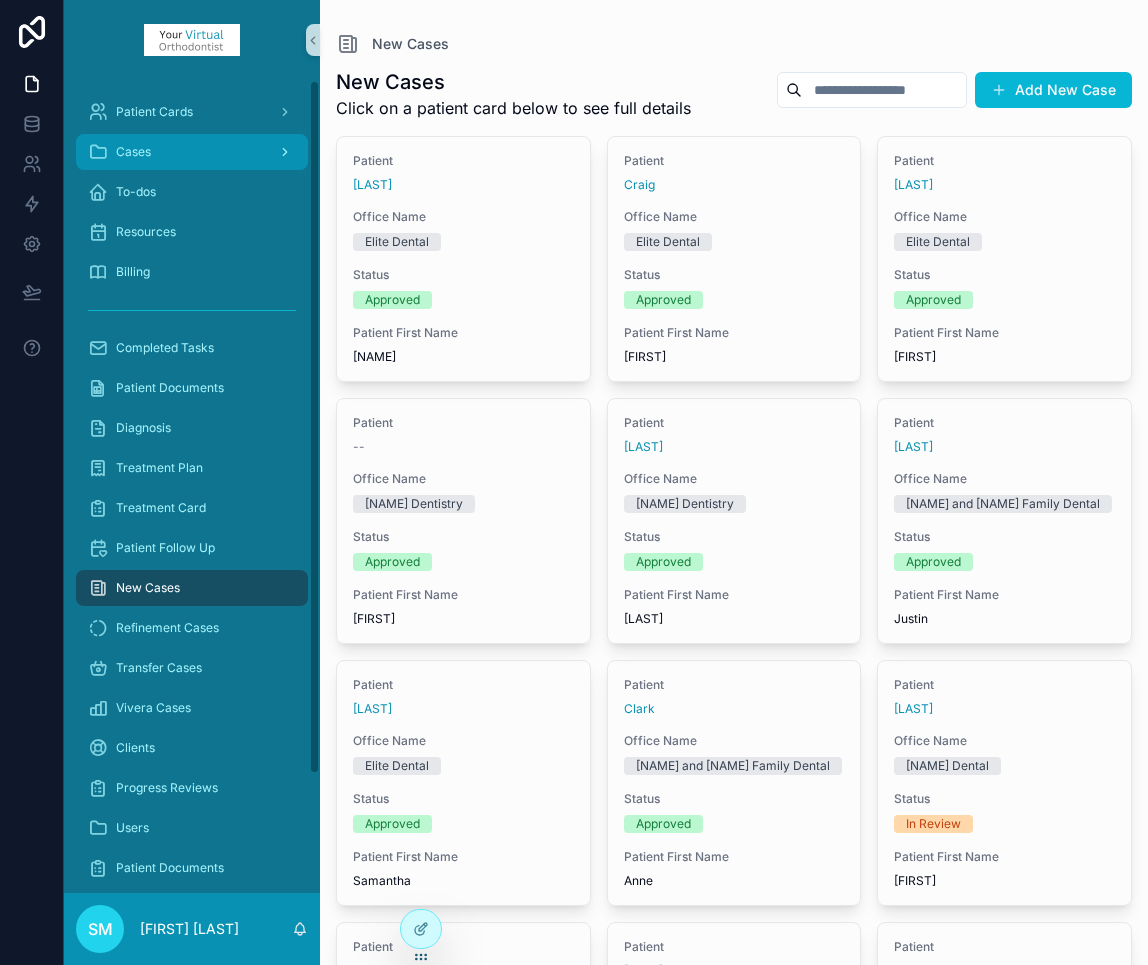 click on "Cases" at bounding box center [133, 152] 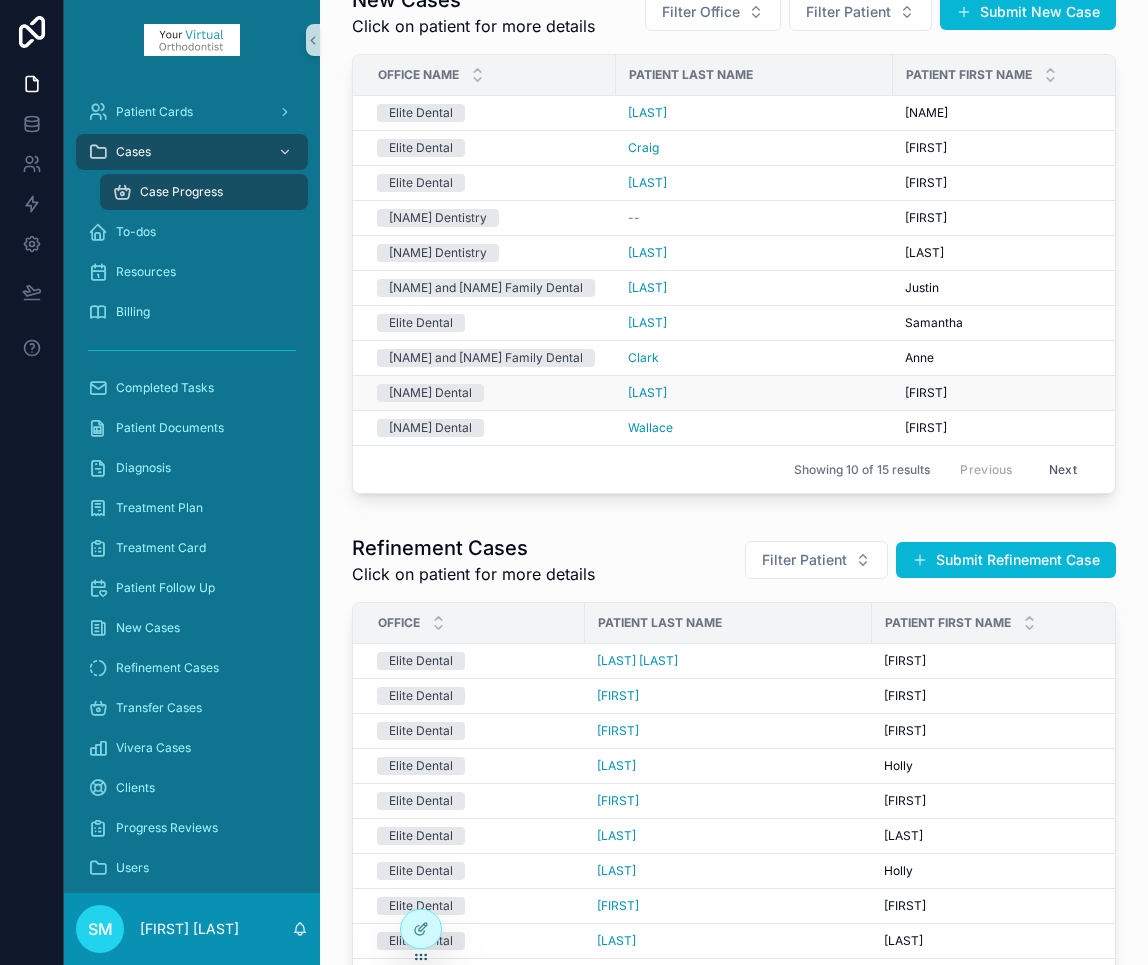 scroll, scrollTop: 0, scrollLeft: 0, axis: both 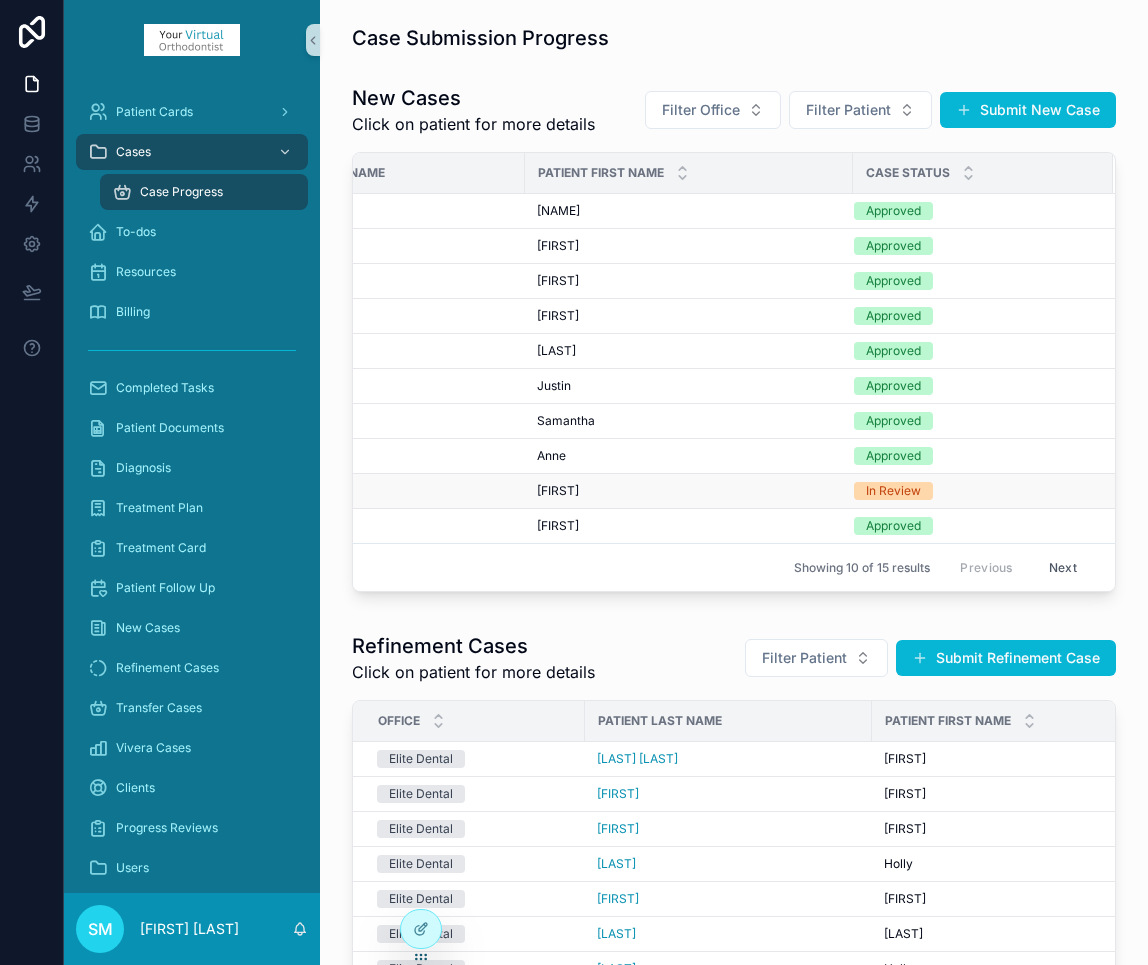 click on "In Review" at bounding box center [893, 491] 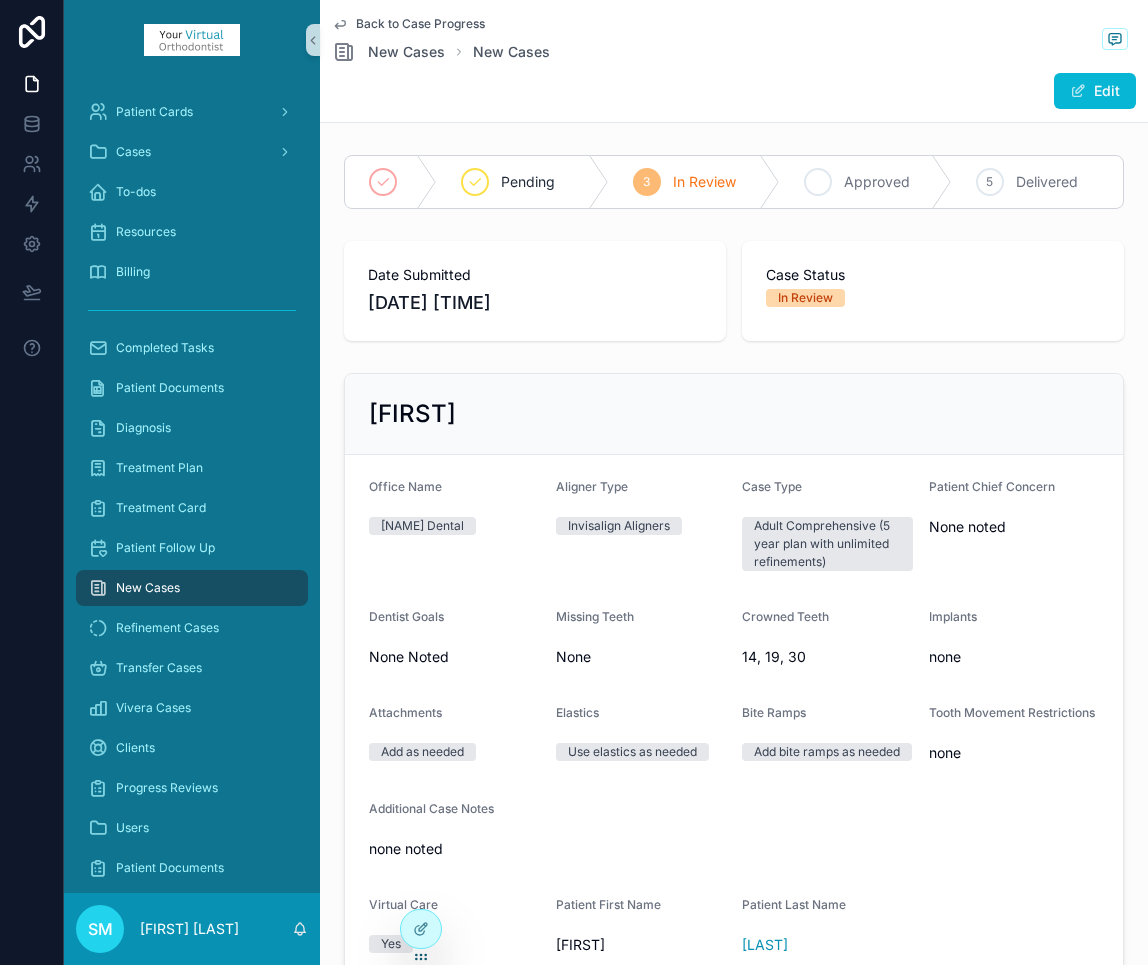 click on "4" at bounding box center (818, 182) 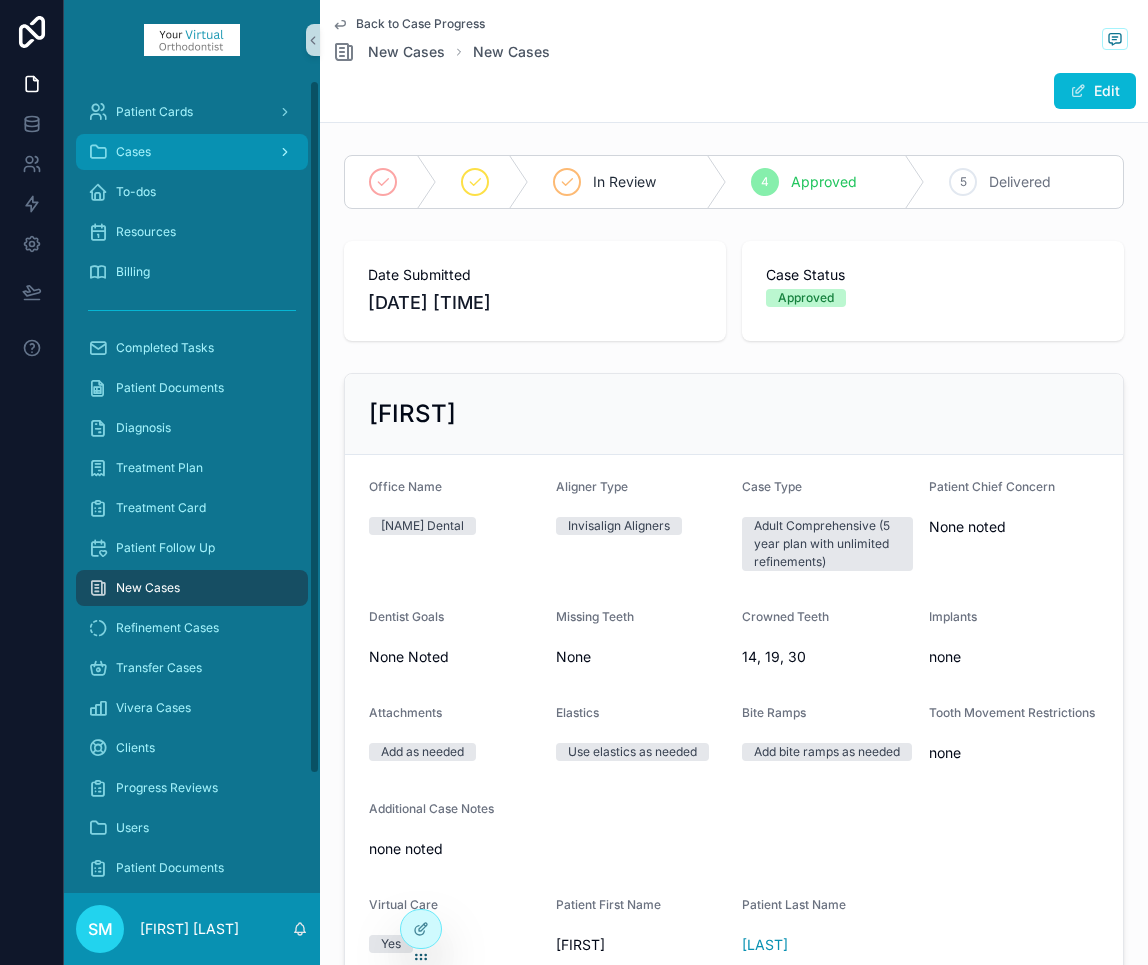 click on "Cases" at bounding box center [133, 152] 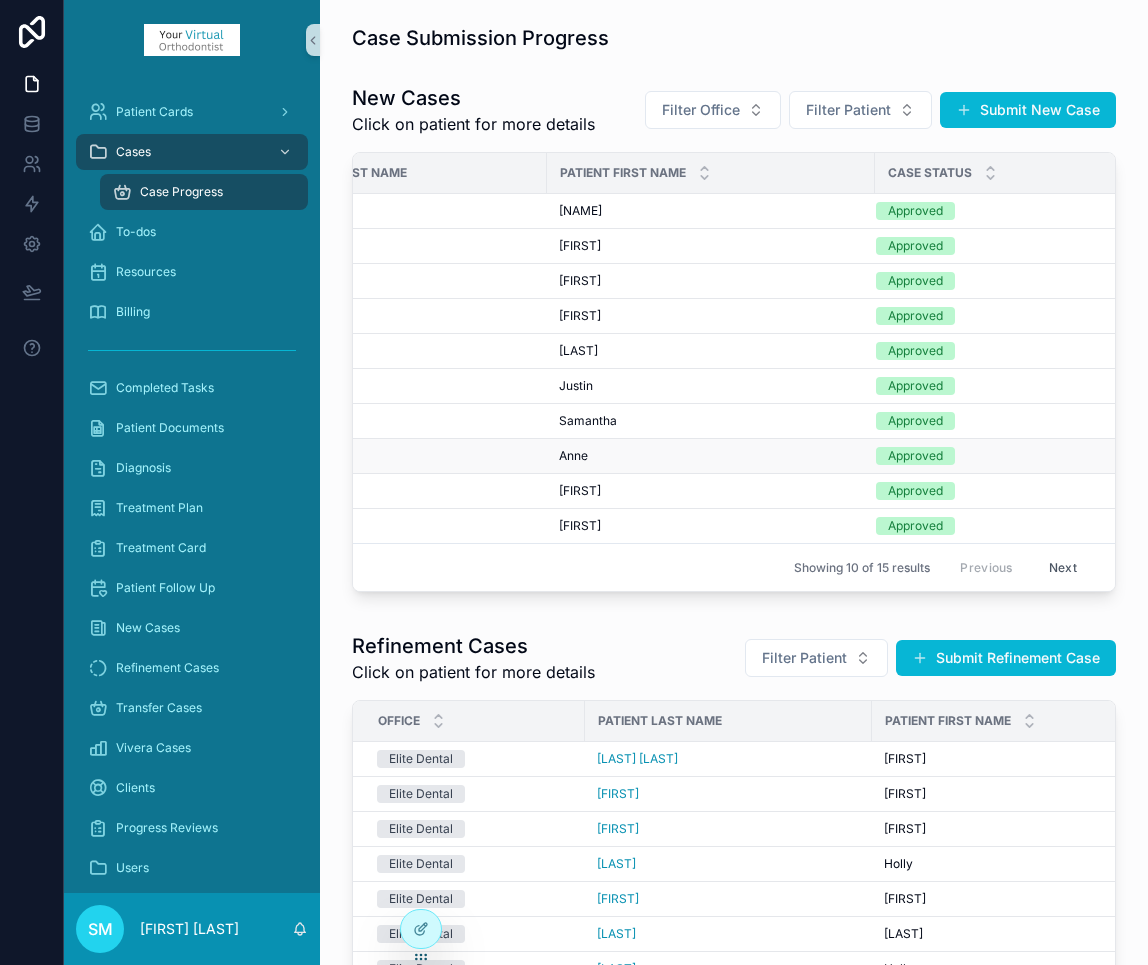 scroll, scrollTop: 0, scrollLeft: 368, axis: horizontal 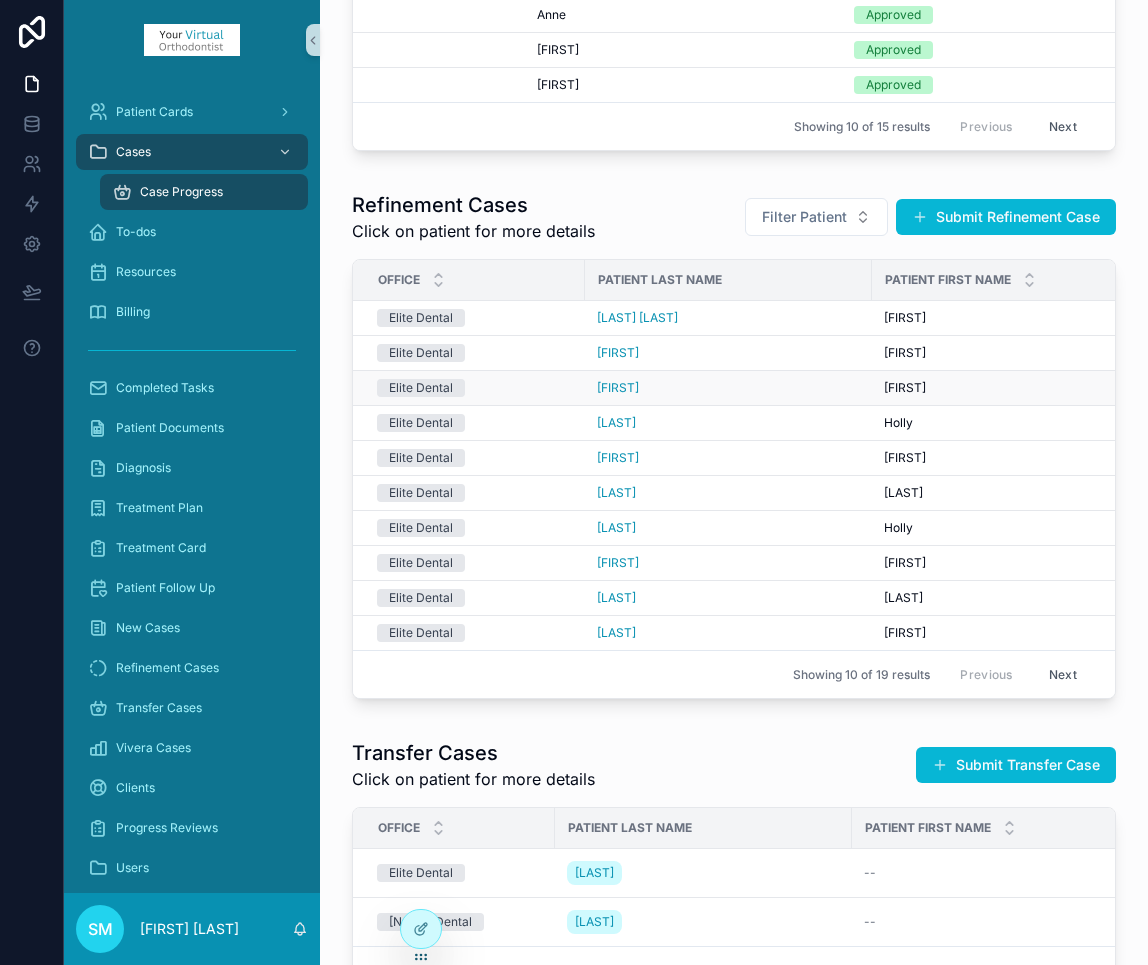click on "[FIRST]" at bounding box center [728, 388] 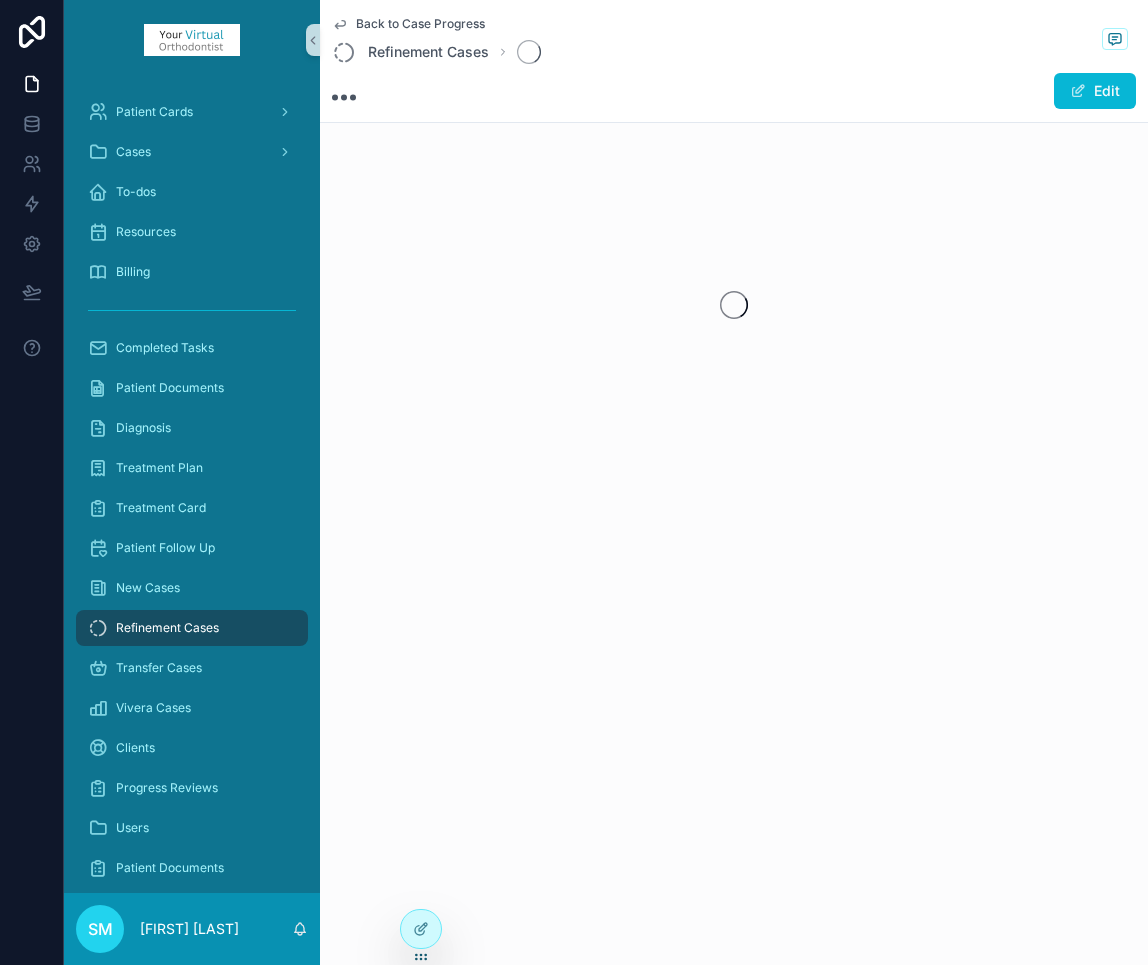 scroll, scrollTop: 0, scrollLeft: 0, axis: both 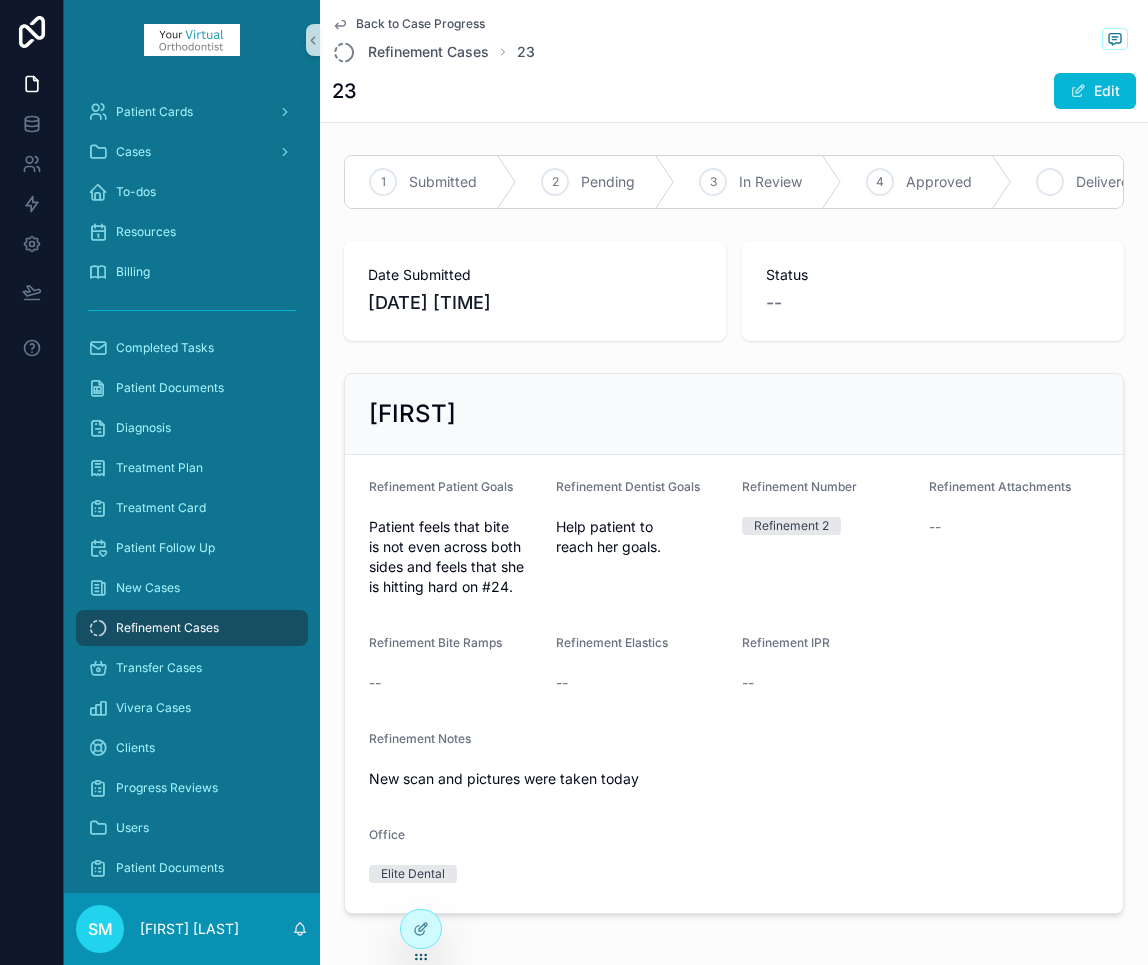 click 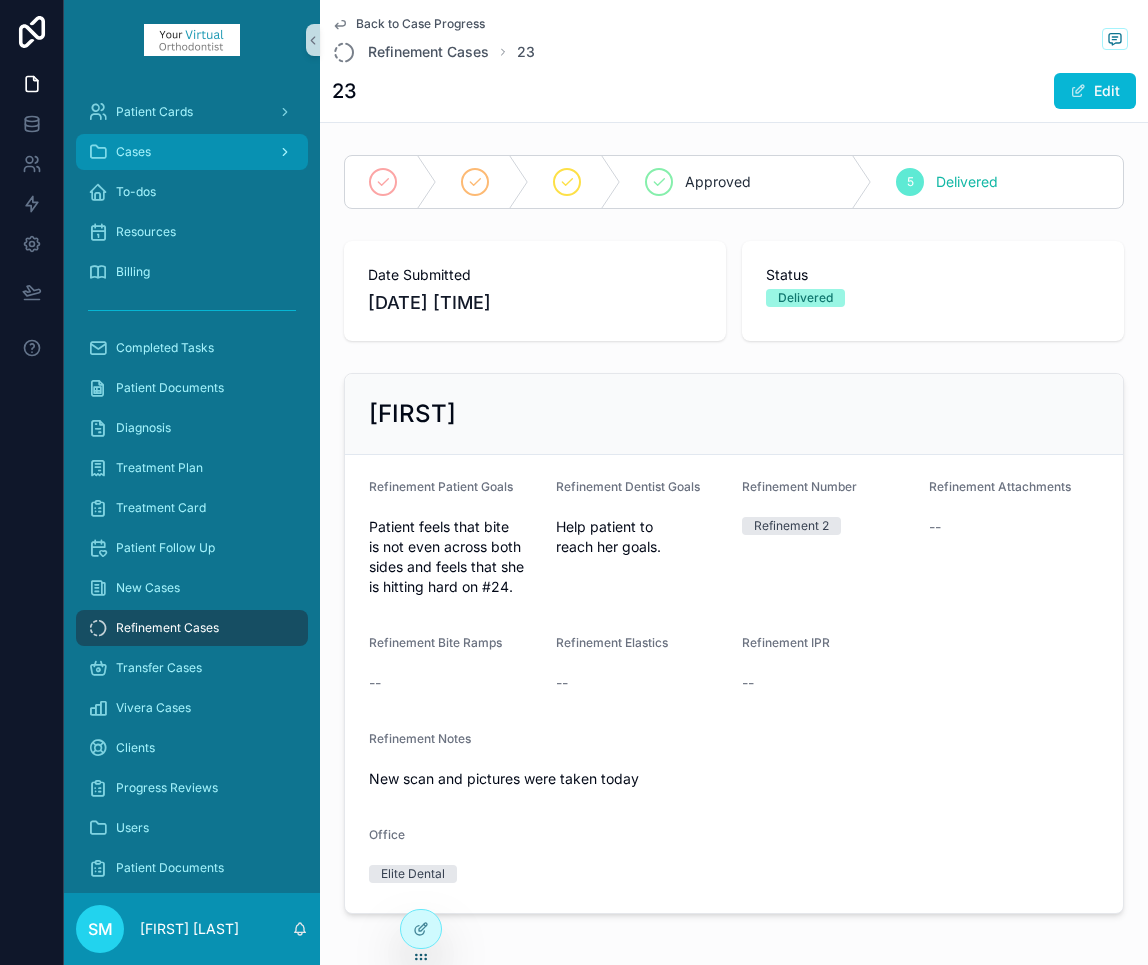 click on "Cases" at bounding box center (133, 152) 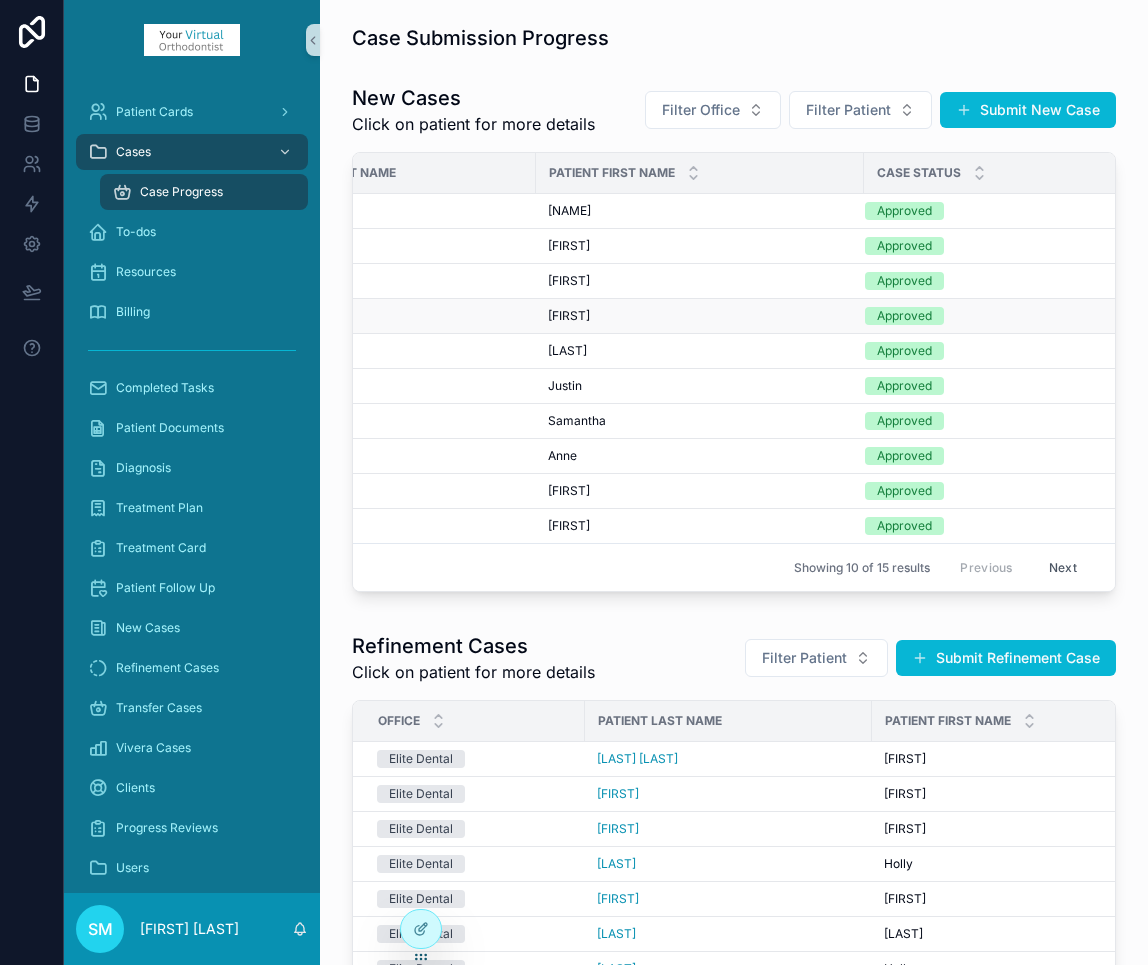 scroll, scrollTop: 0, scrollLeft: 368, axis: horizontal 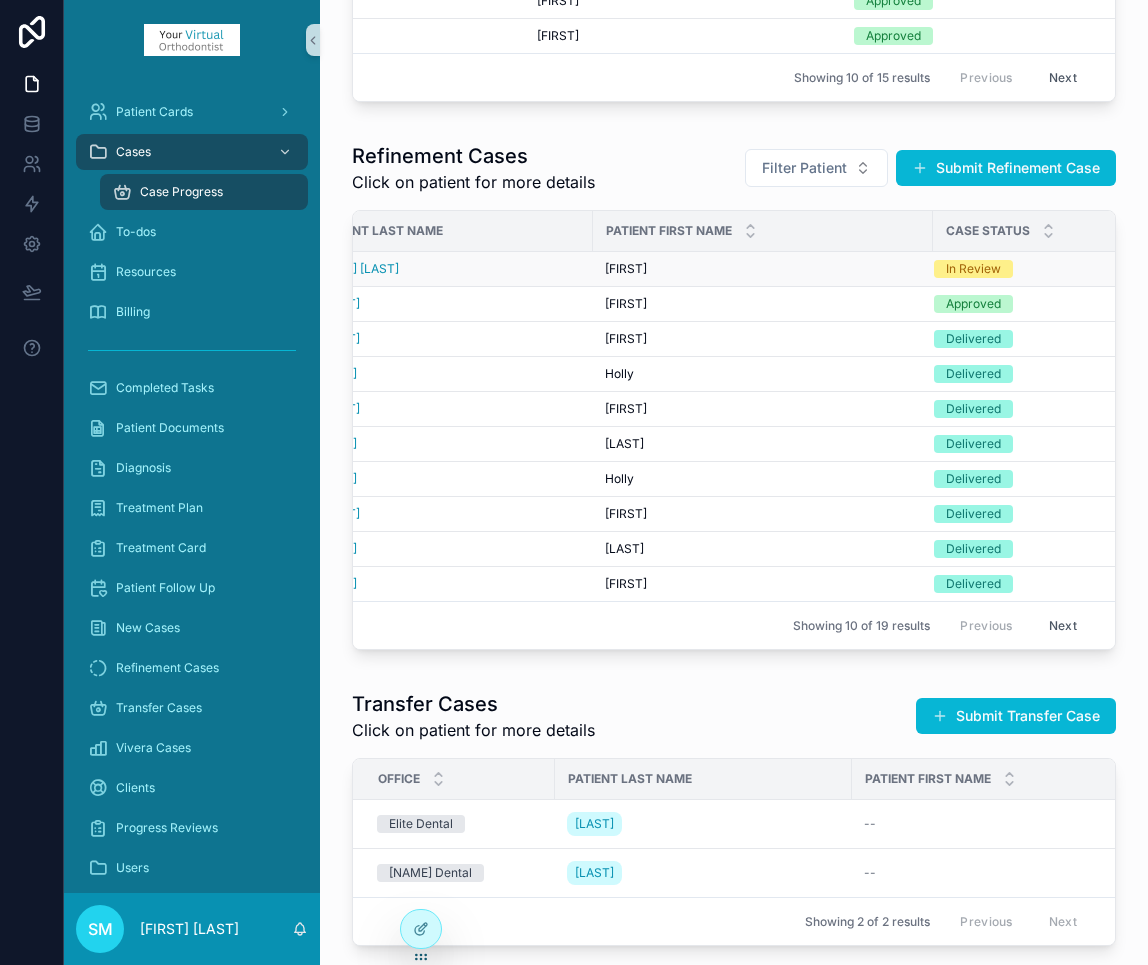 click on "[FIRST] [LAST]" at bounding box center [763, 269] 